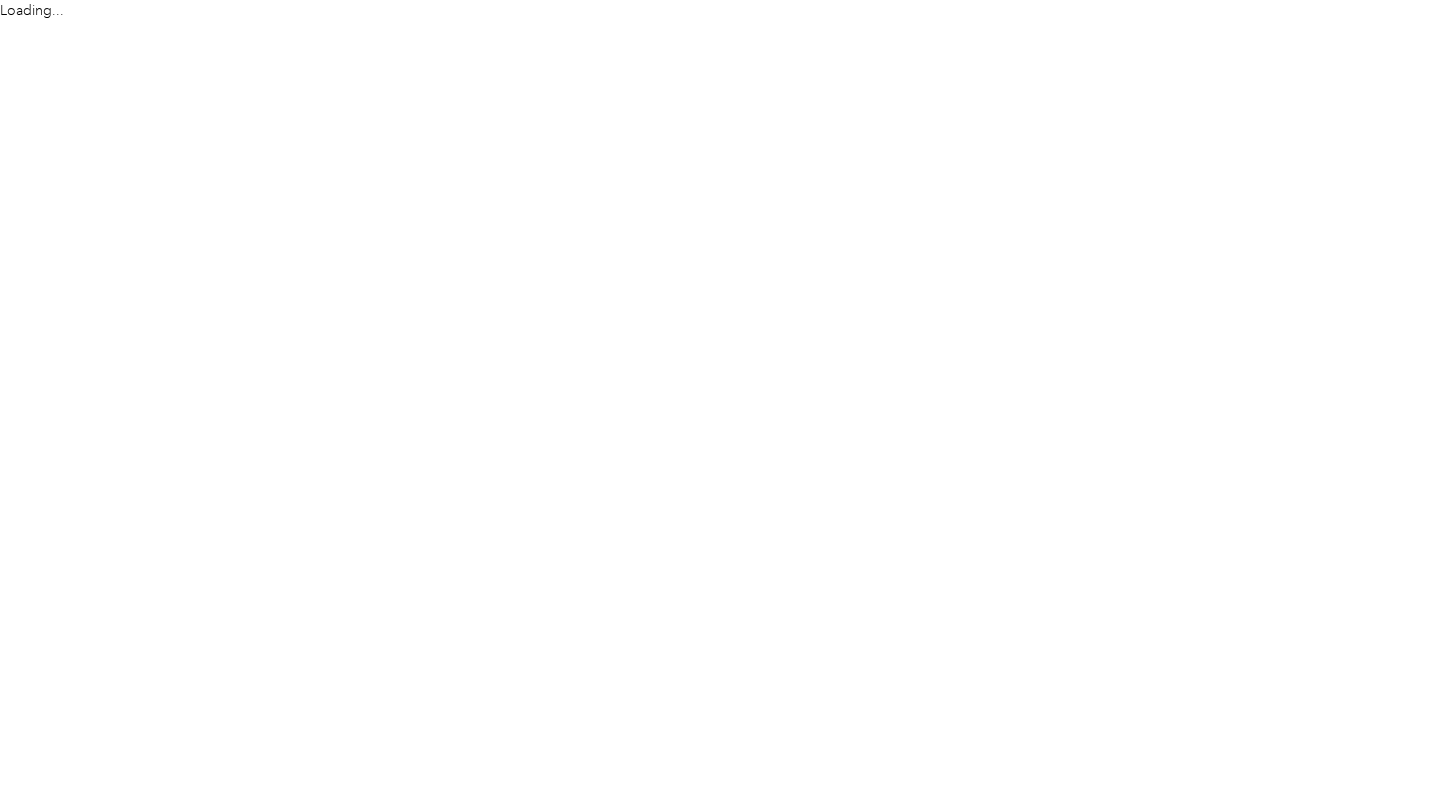 scroll, scrollTop: 0, scrollLeft: 0, axis: both 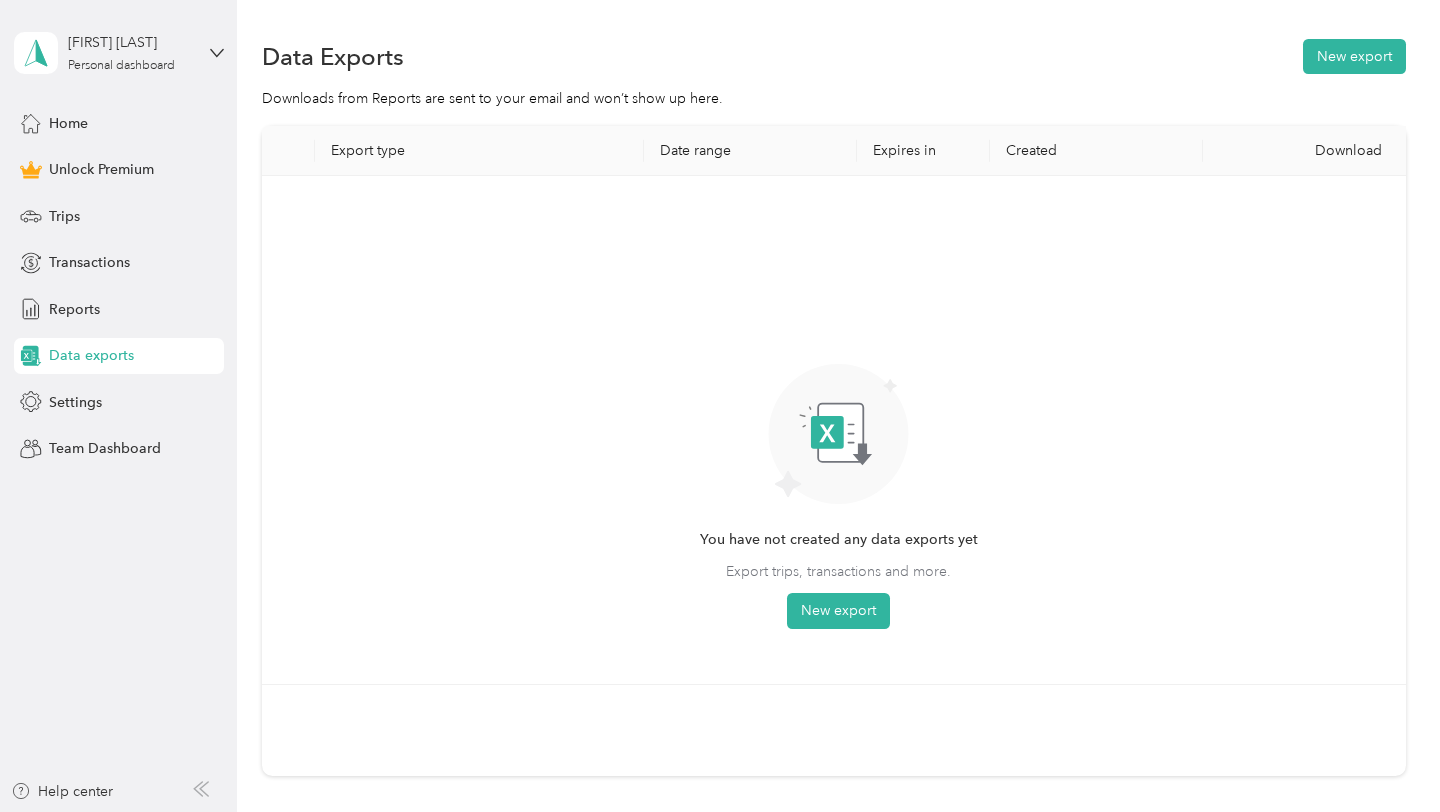 click on "Home Unlock Premium Trips Transactions Reports Data exports Settings Team Dashboard" at bounding box center (119, 286) 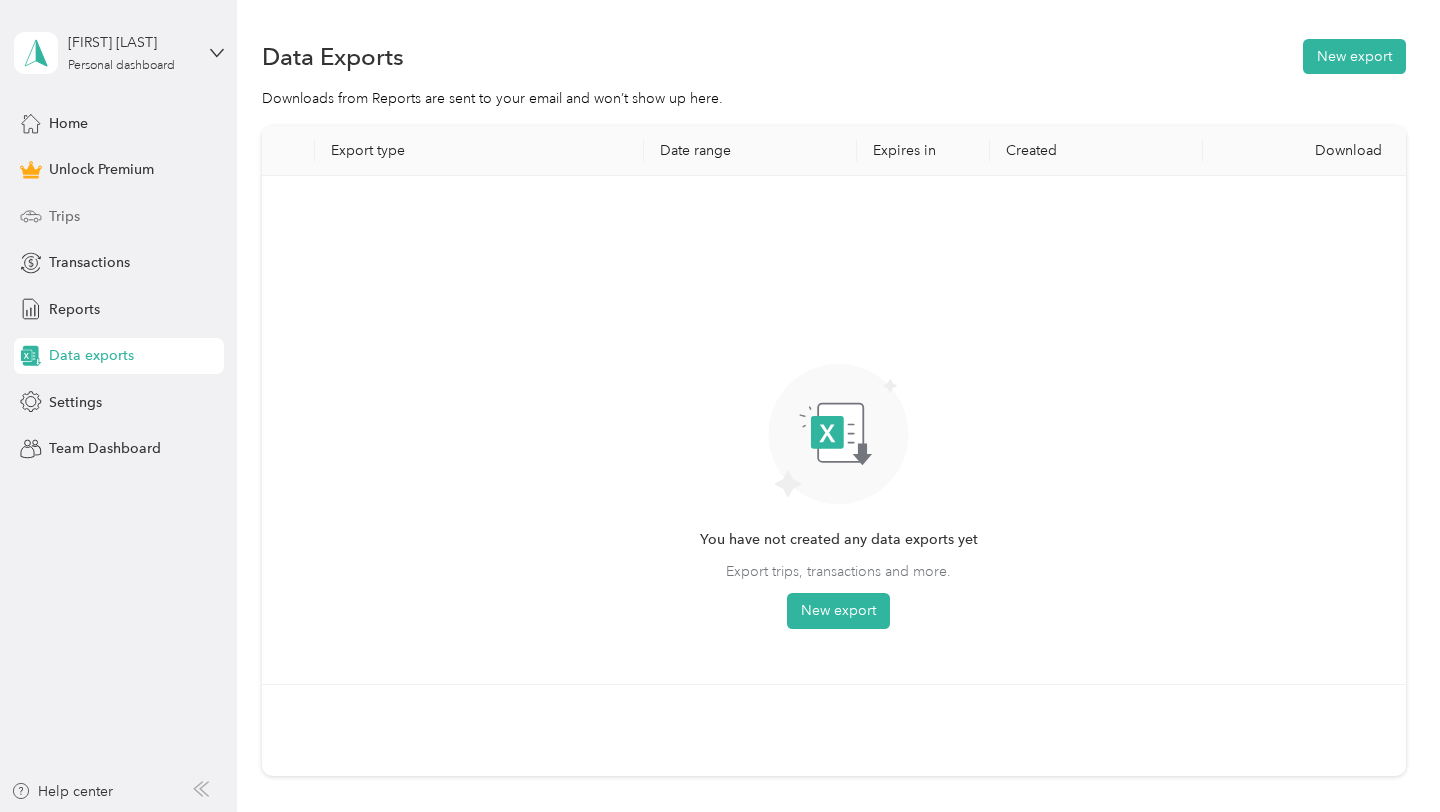 click on "Trips" at bounding box center [64, 216] 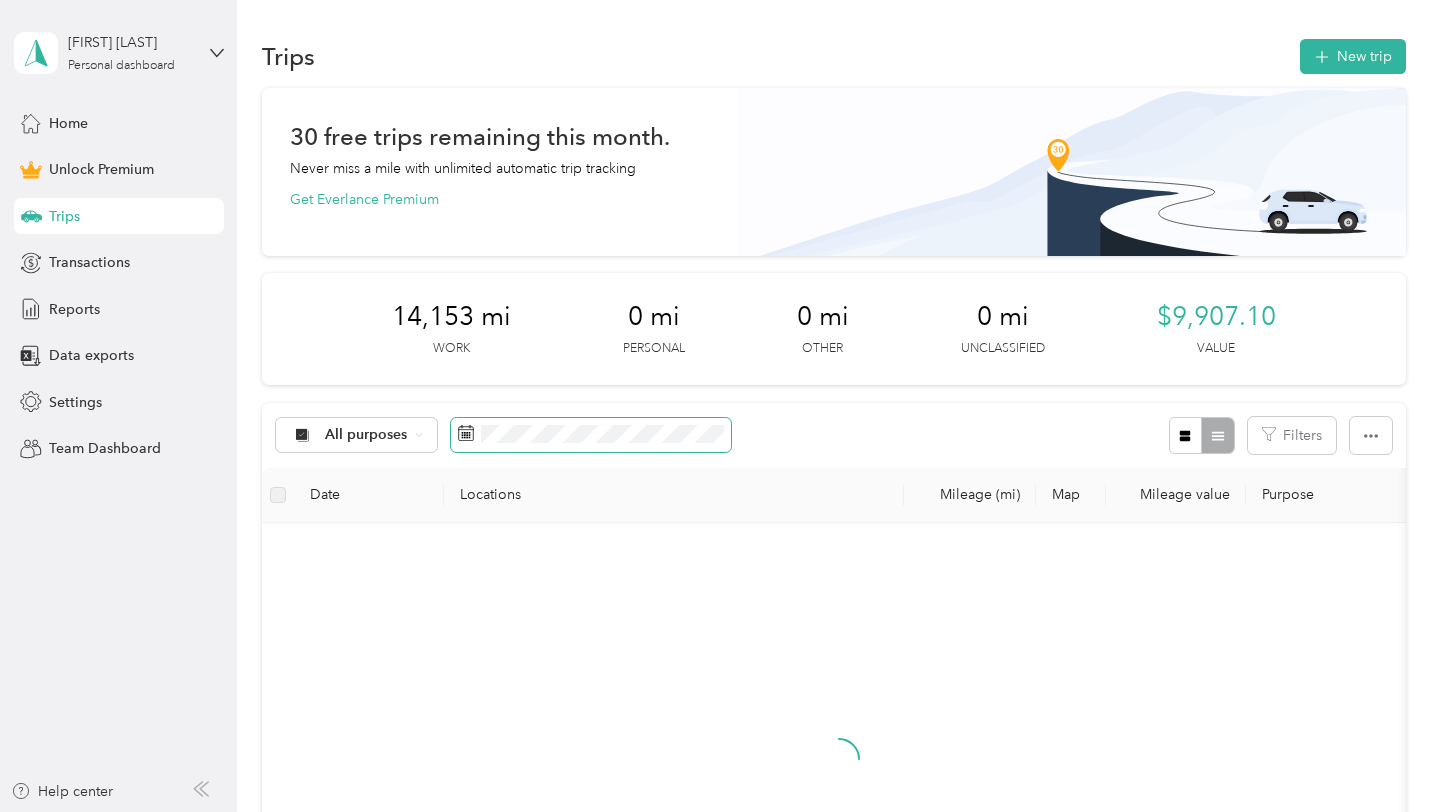 click 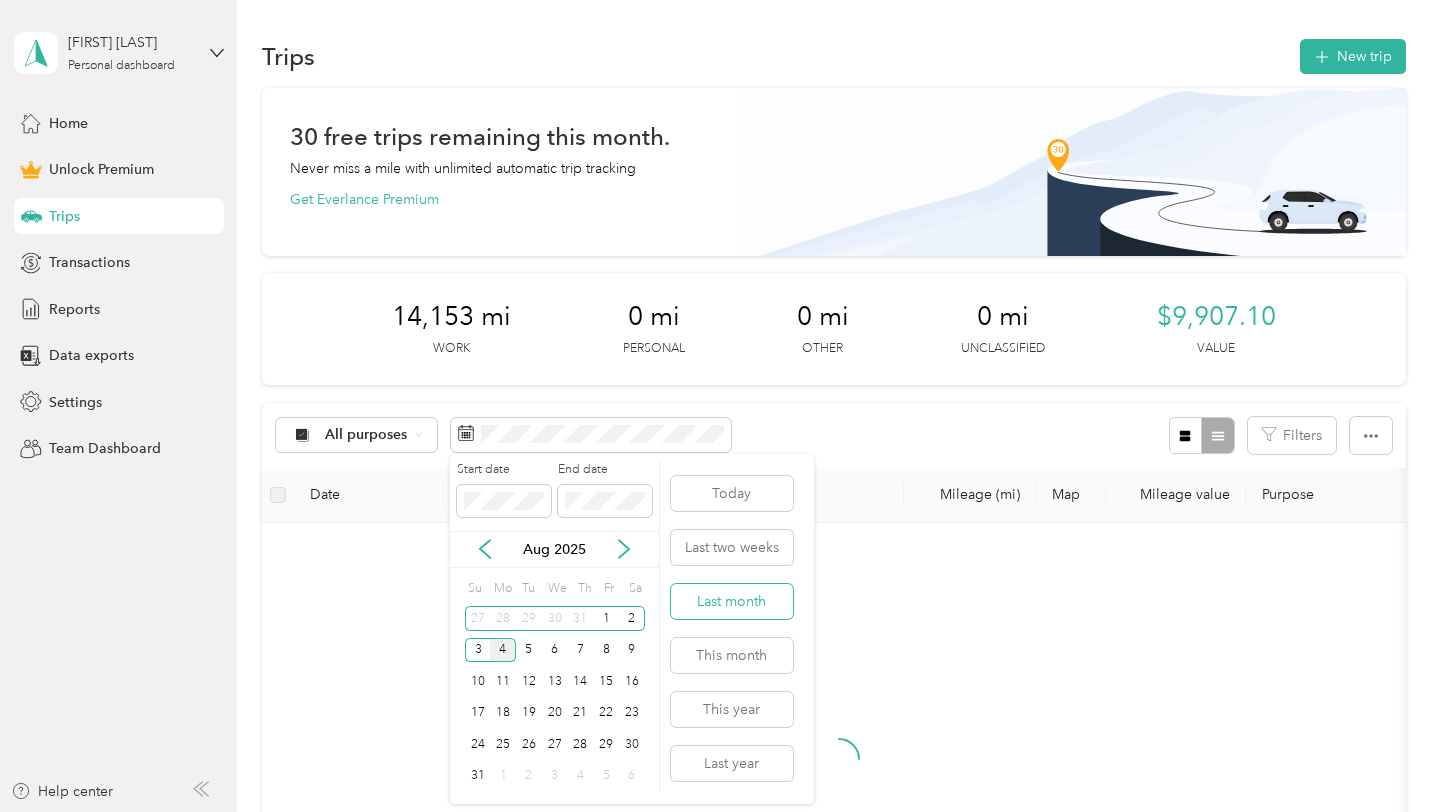 click on "Last month" at bounding box center [732, 601] 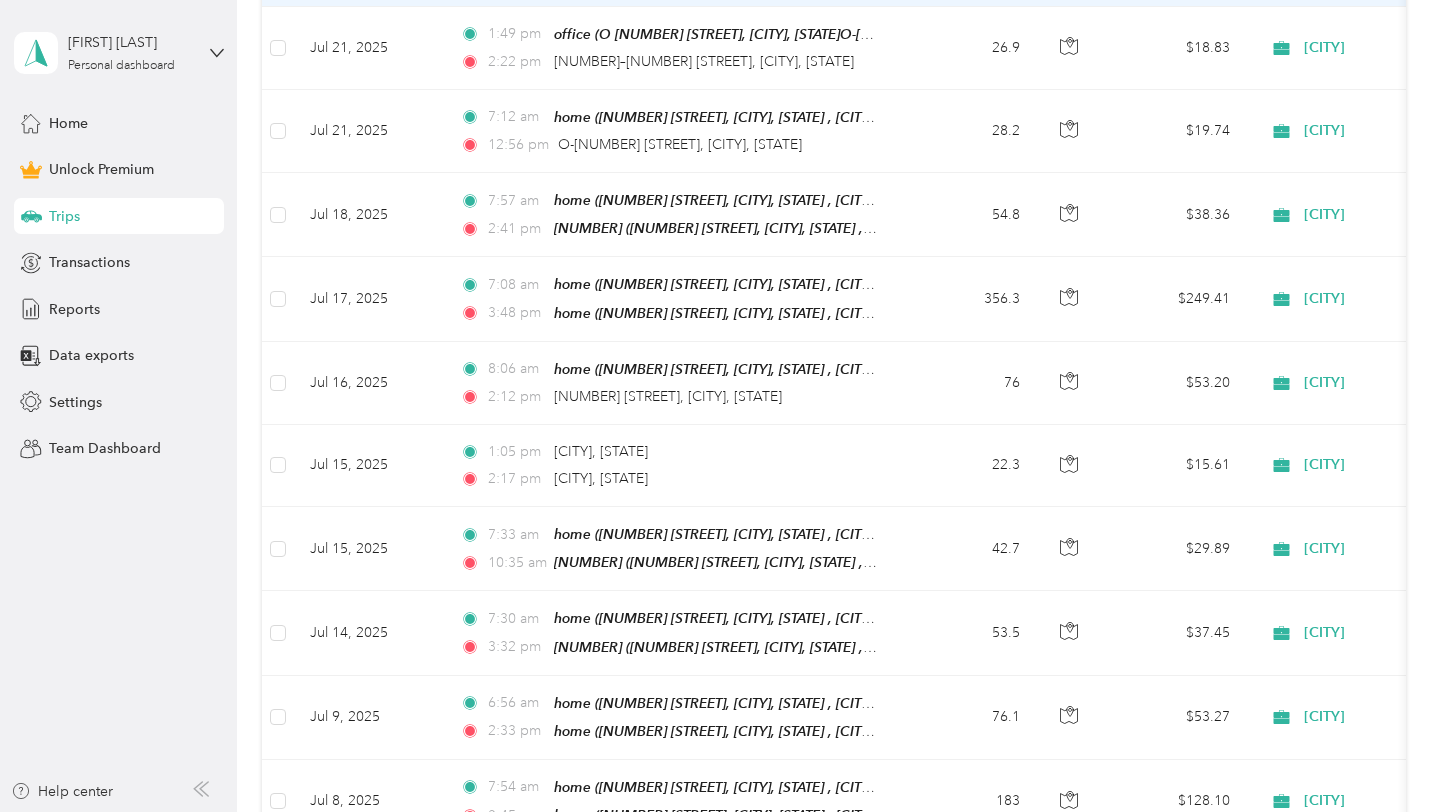 scroll, scrollTop: 1965, scrollLeft: 0, axis: vertical 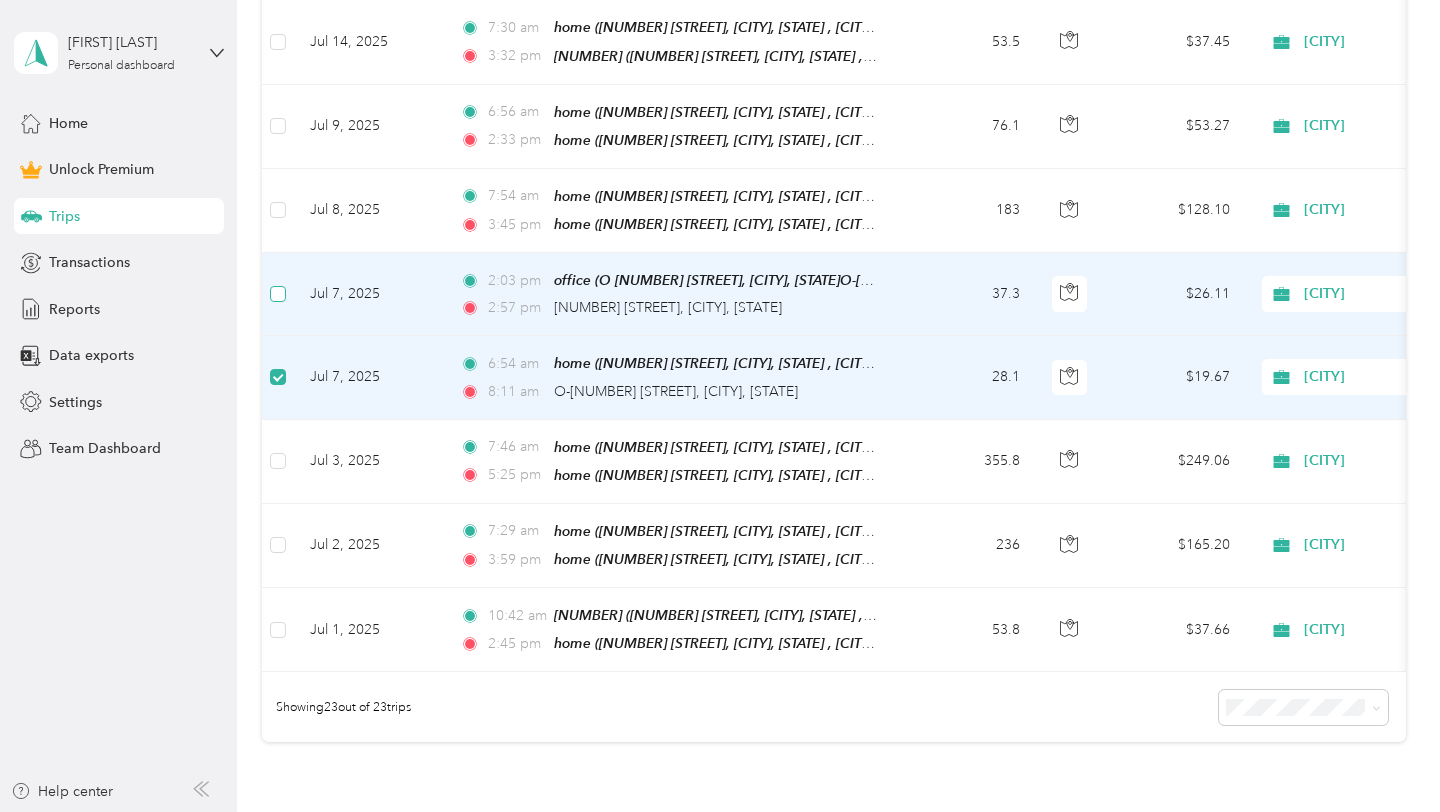 click at bounding box center [278, 294] 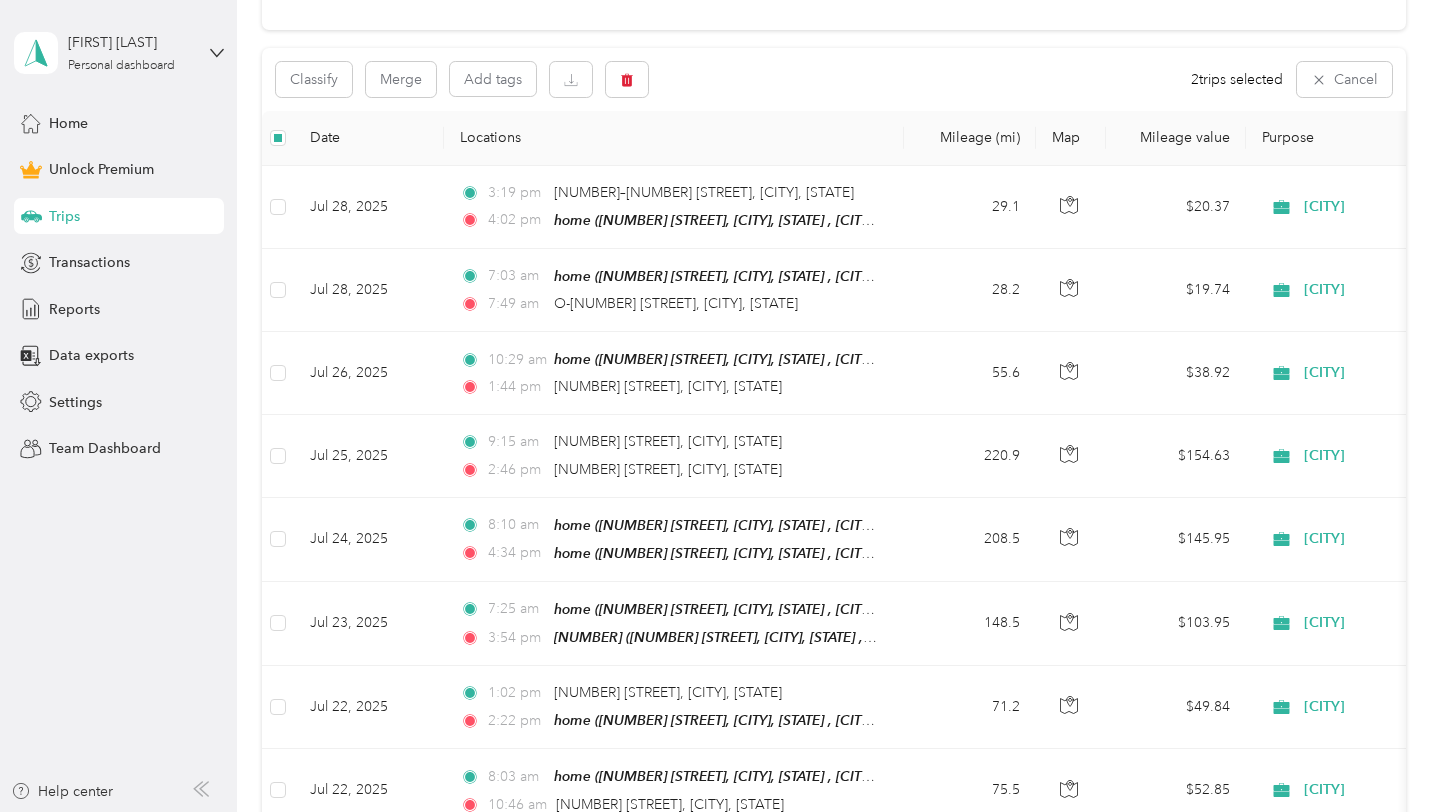 scroll, scrollTop: 0, scrollLeft: 0, axis: both 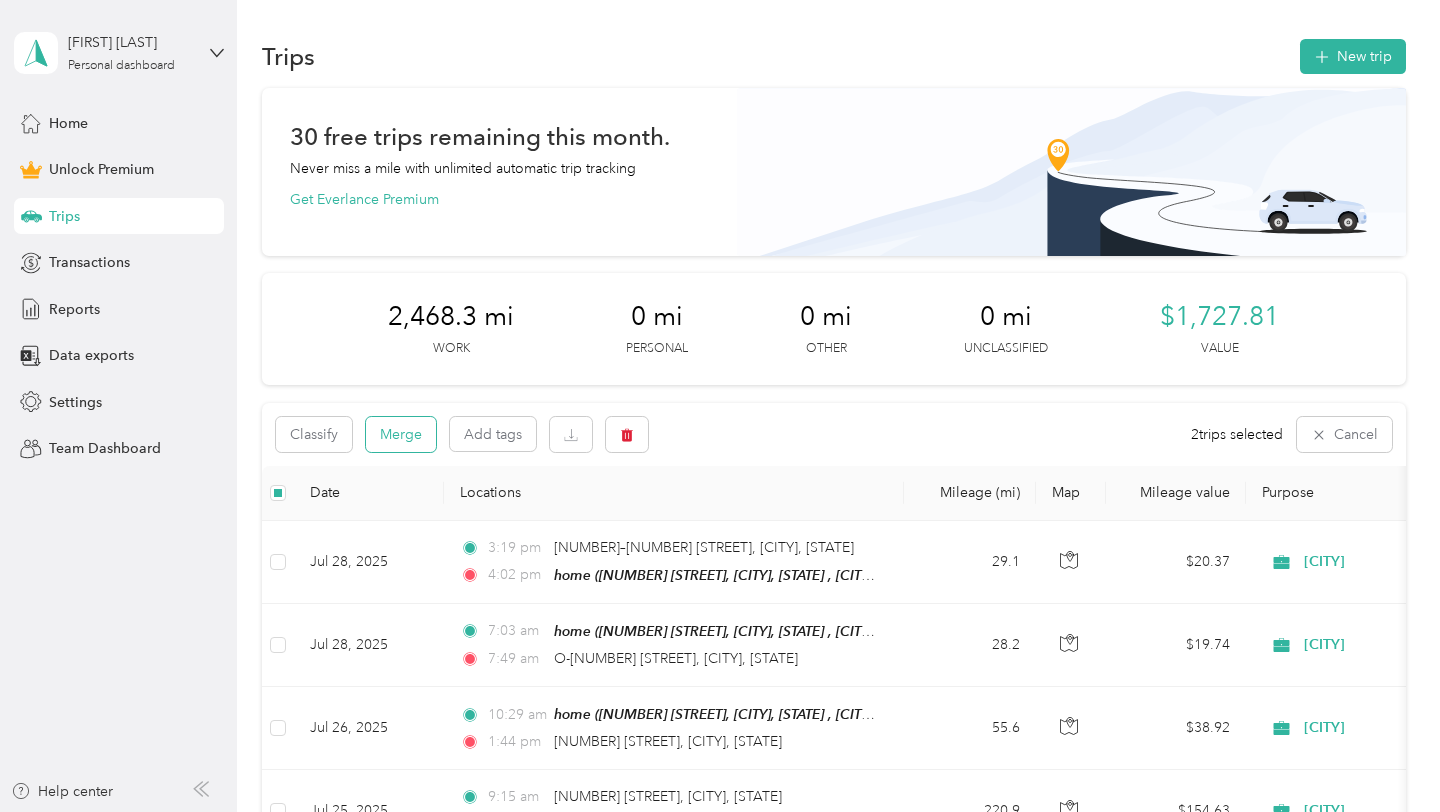 click on "Merge" at bounding box center (401, 434) 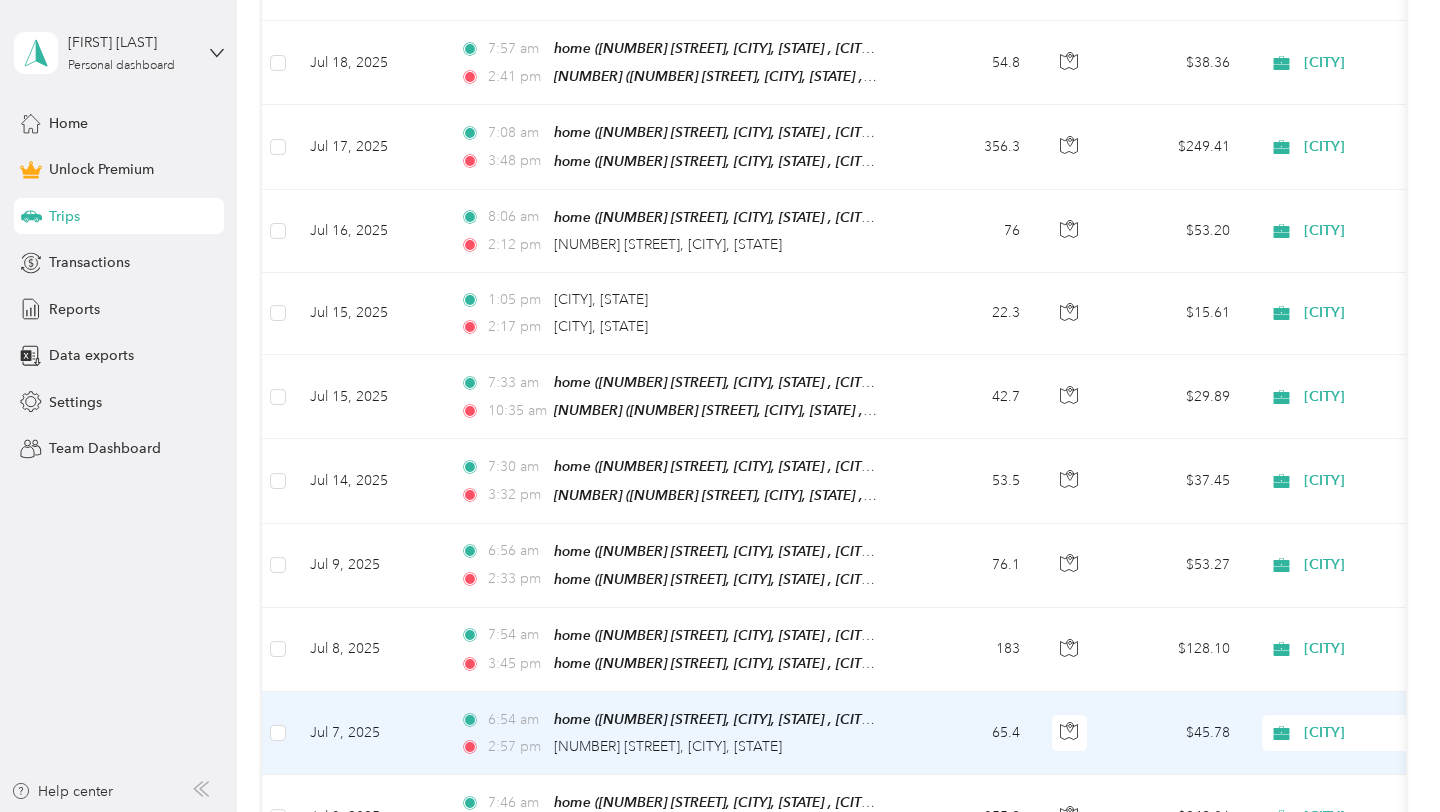 scroll, scrollTop: 1234, scrollLeft: 0, axis: vertical 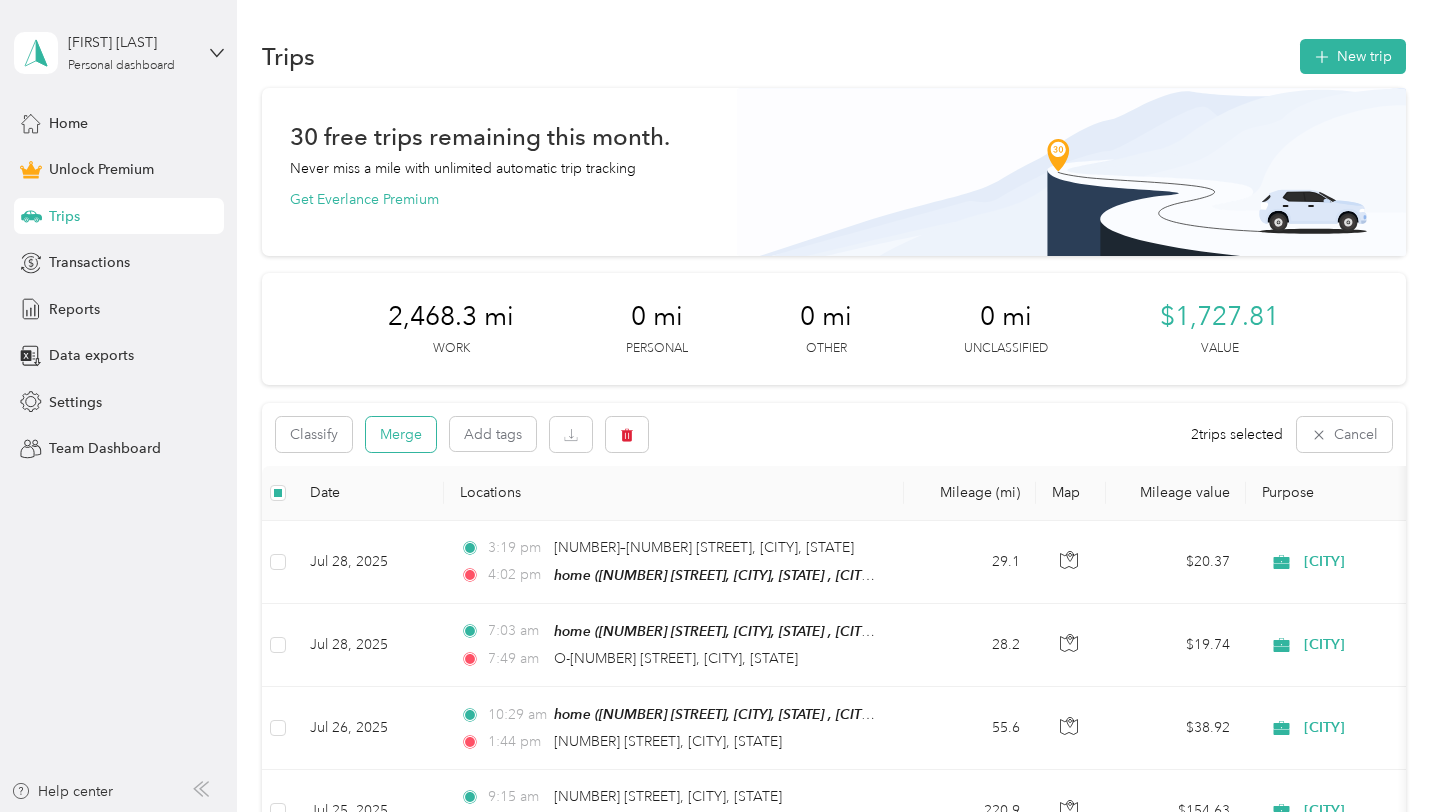 click on "Merge" at bounding box center [401, 434] 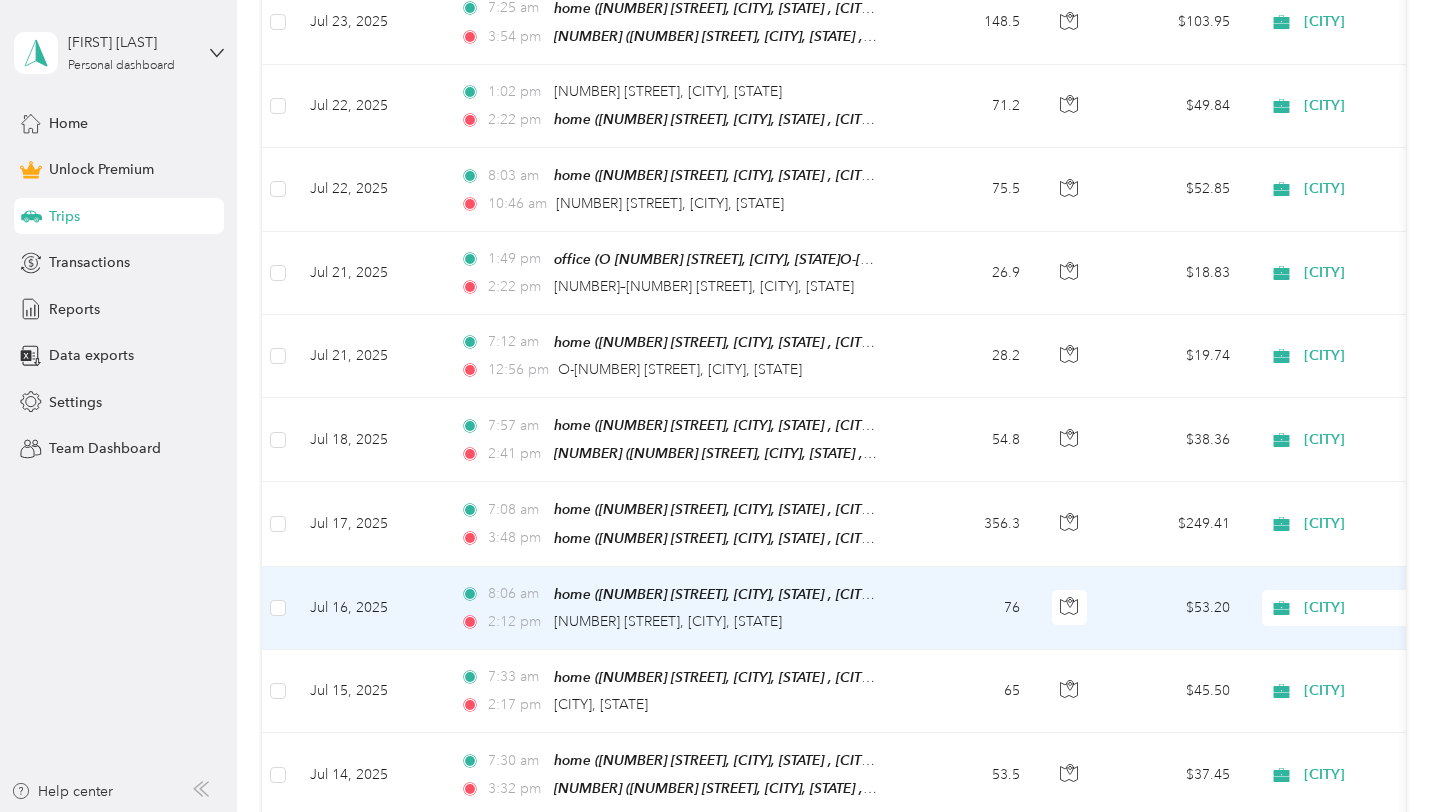 scroll, scrollTop: 896, scrollLeft: 0, axis: vertical 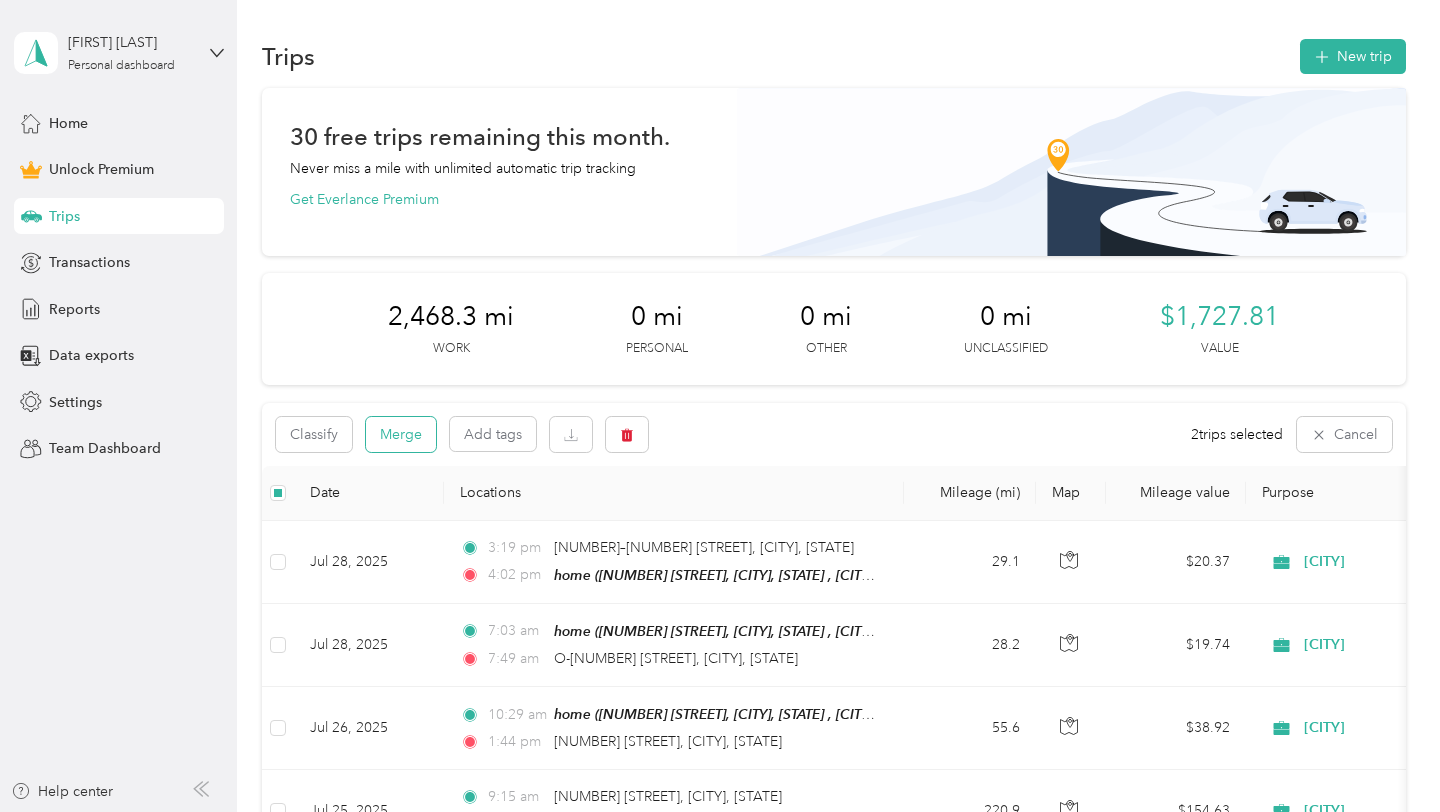 click on "Merge" at bounding box center [401, 434] 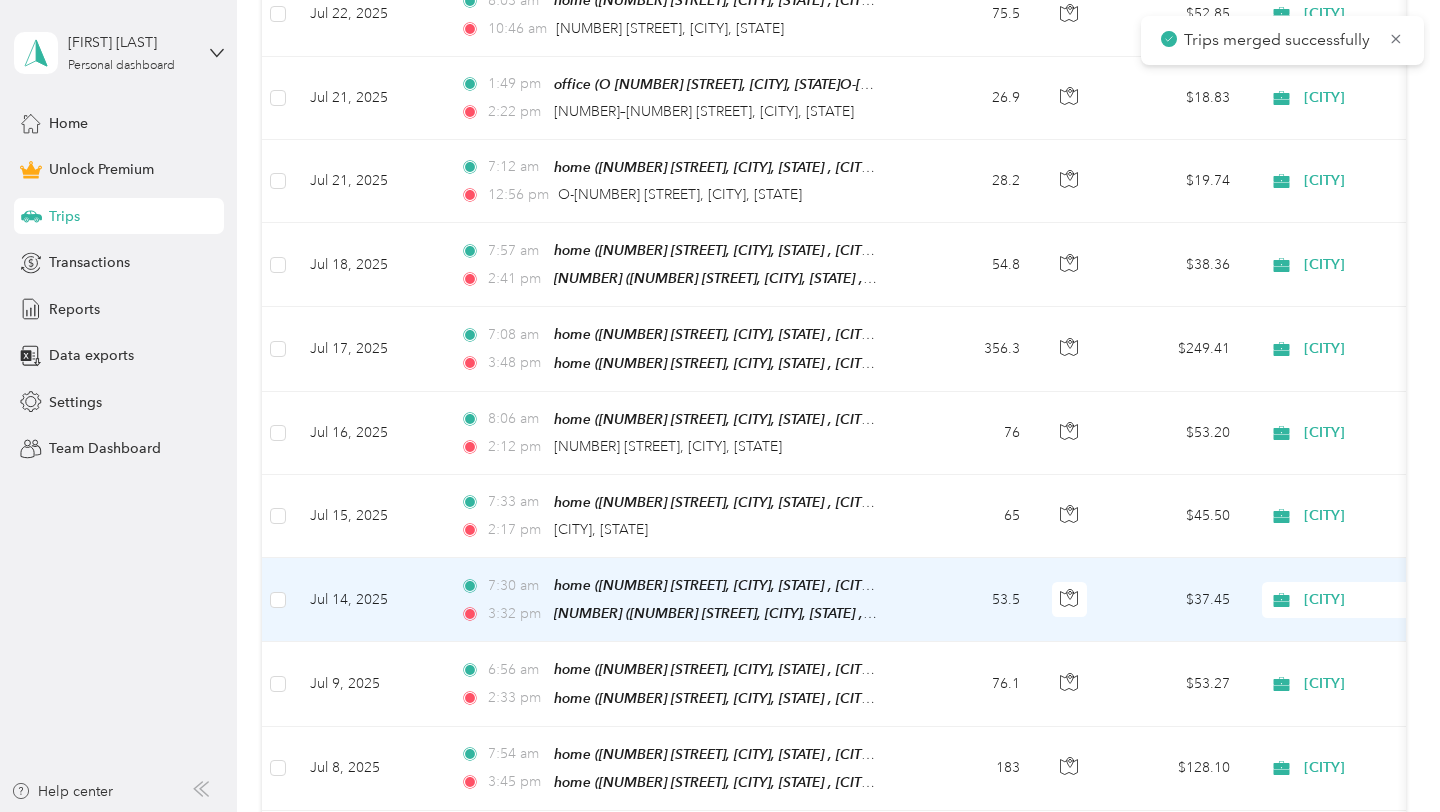 scroll, scrollTop: 978, scrollLeft: 0, axis: vertical 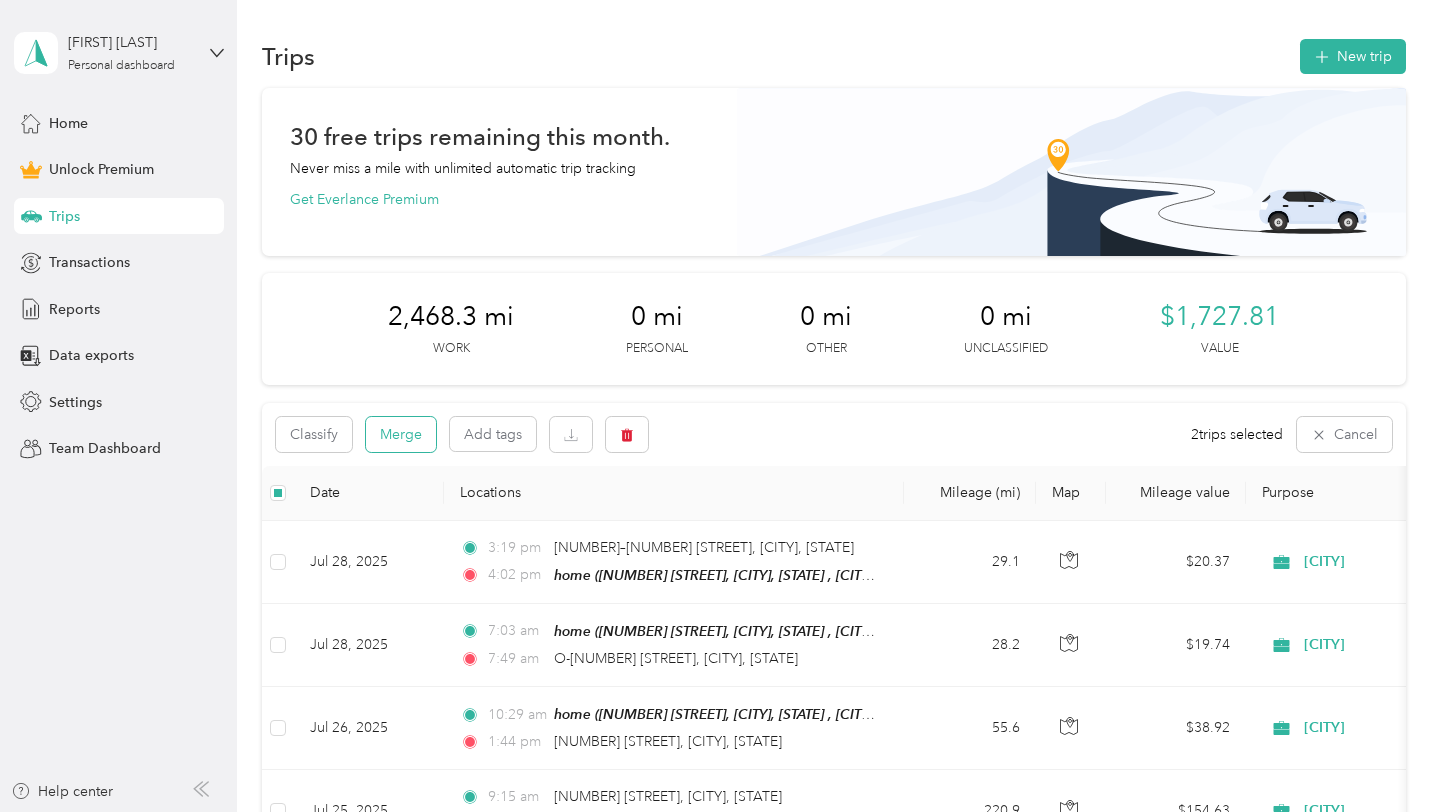 click on "Merge" at bounding box center [401, 434] 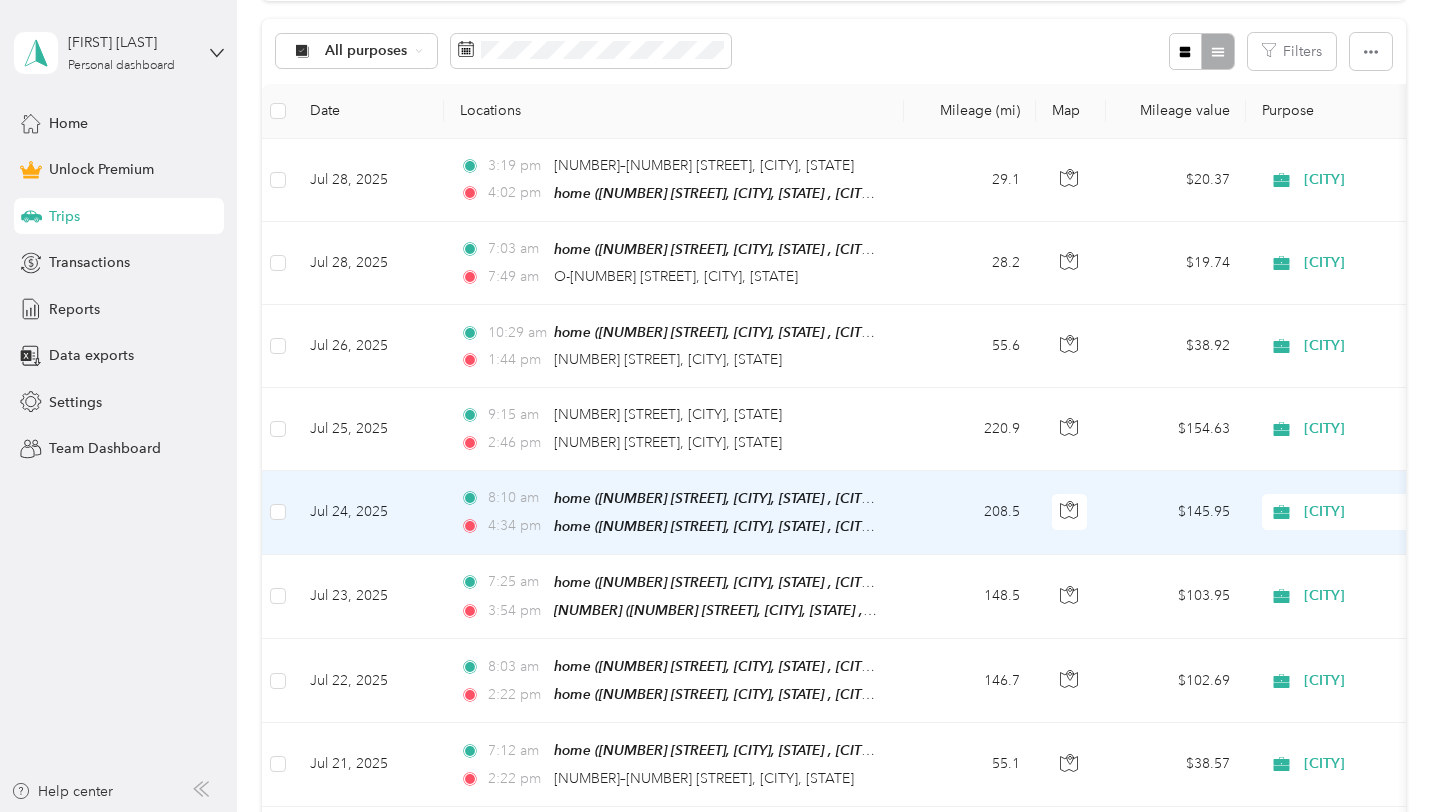 scroll, scrollTop: 376, scrollLeft: 0, axis: vertical 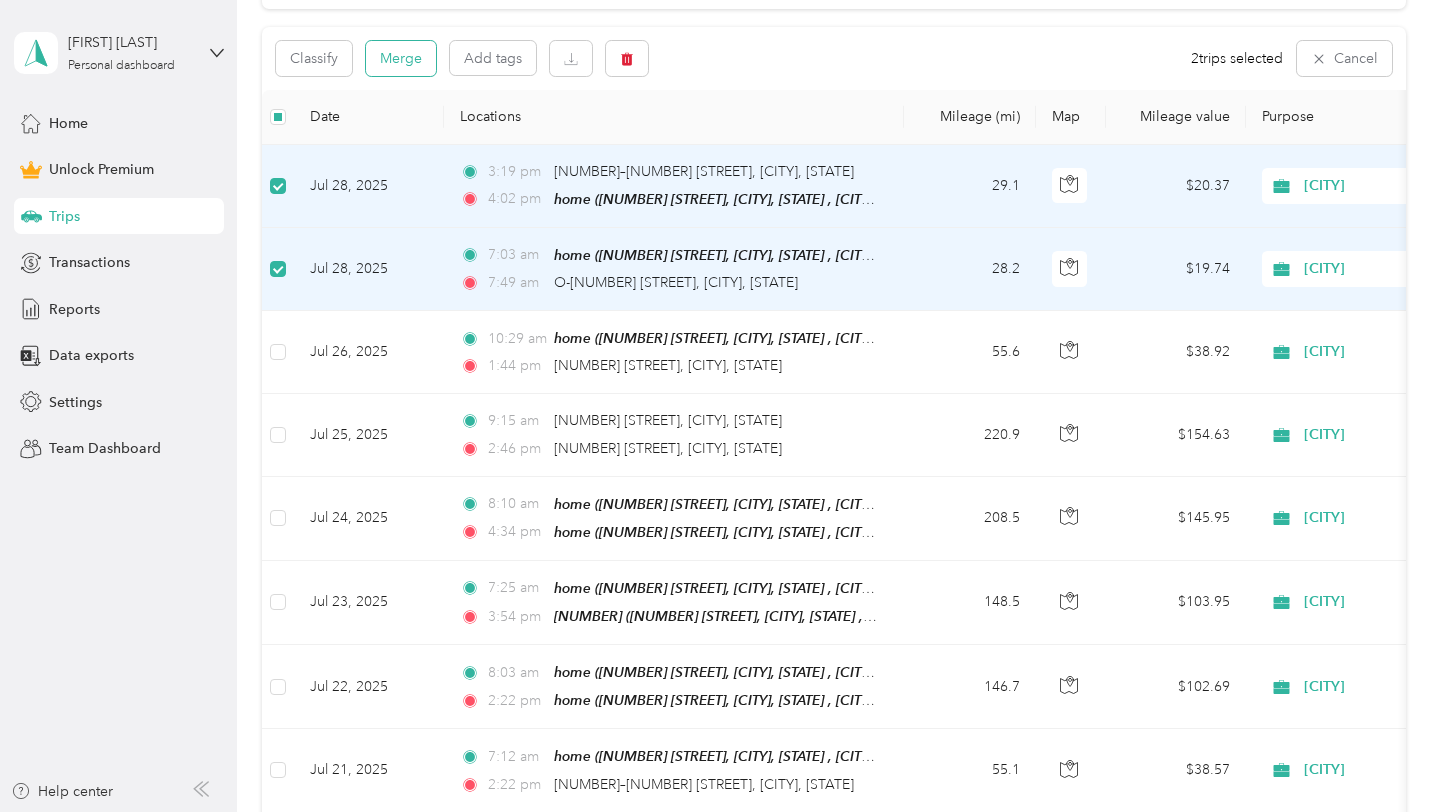 click on "Merge" at bounding box center [401, 58] 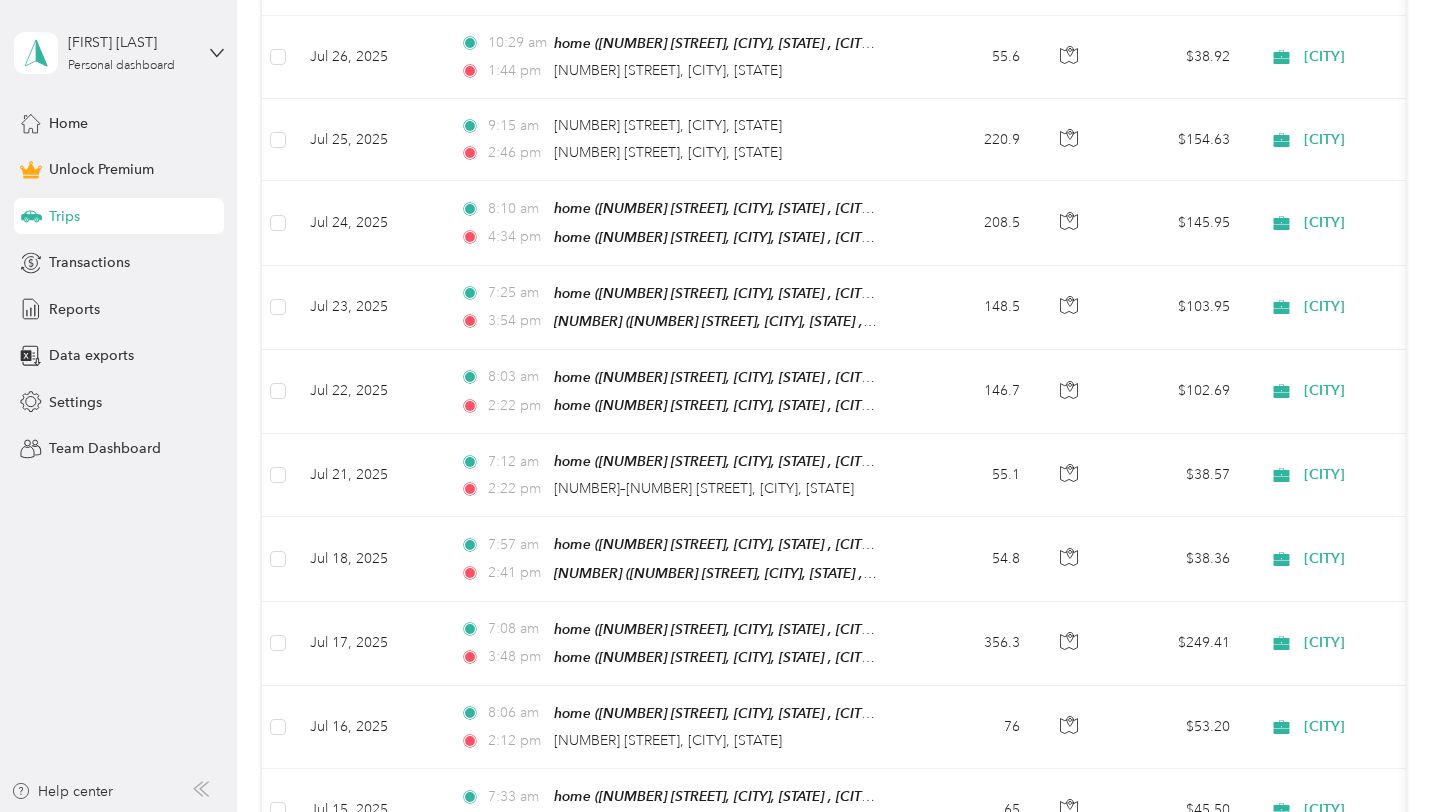 scroll, scrollTop: 0, scrollLeft: 0, axis: both 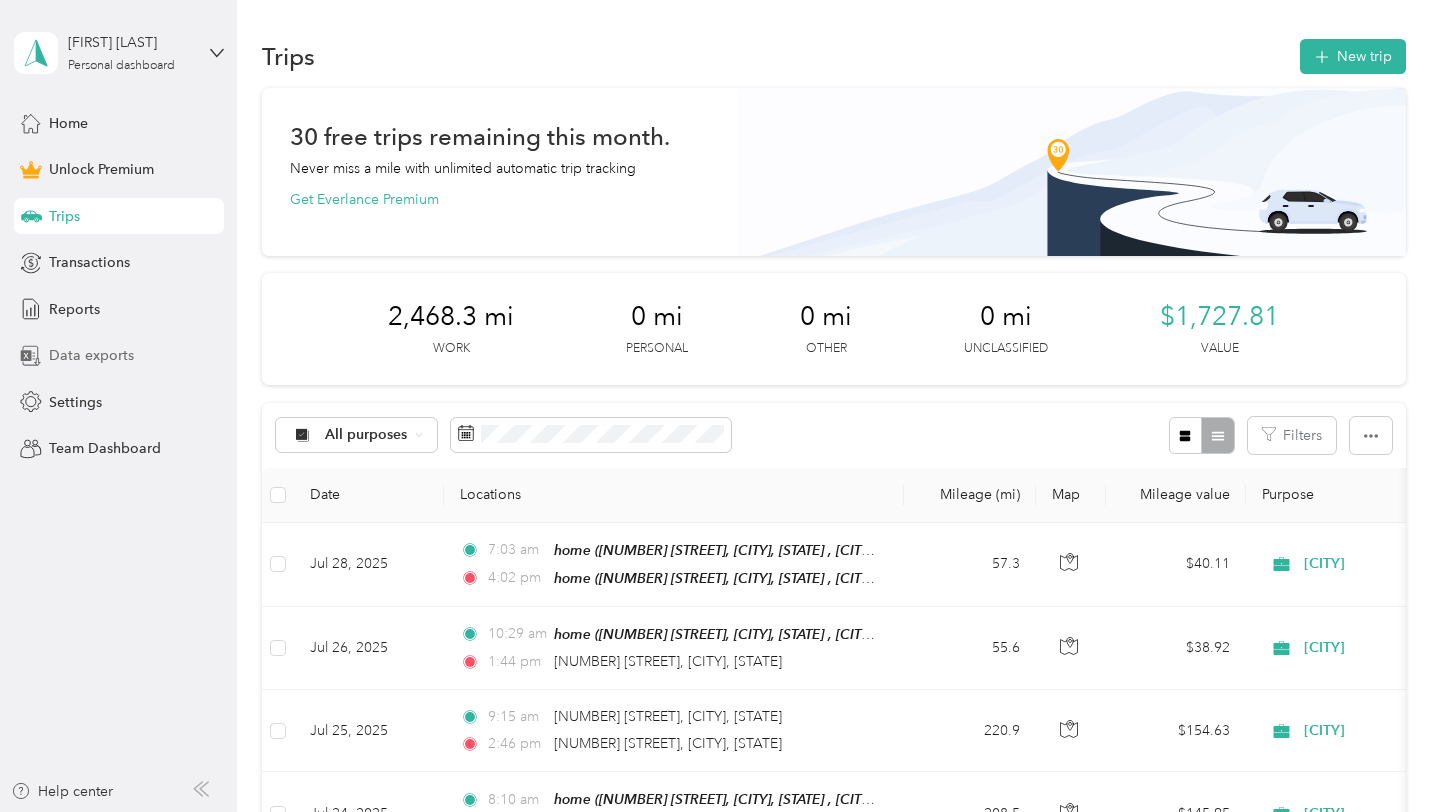 click on "Data exports" at bounding box center (91, 355) 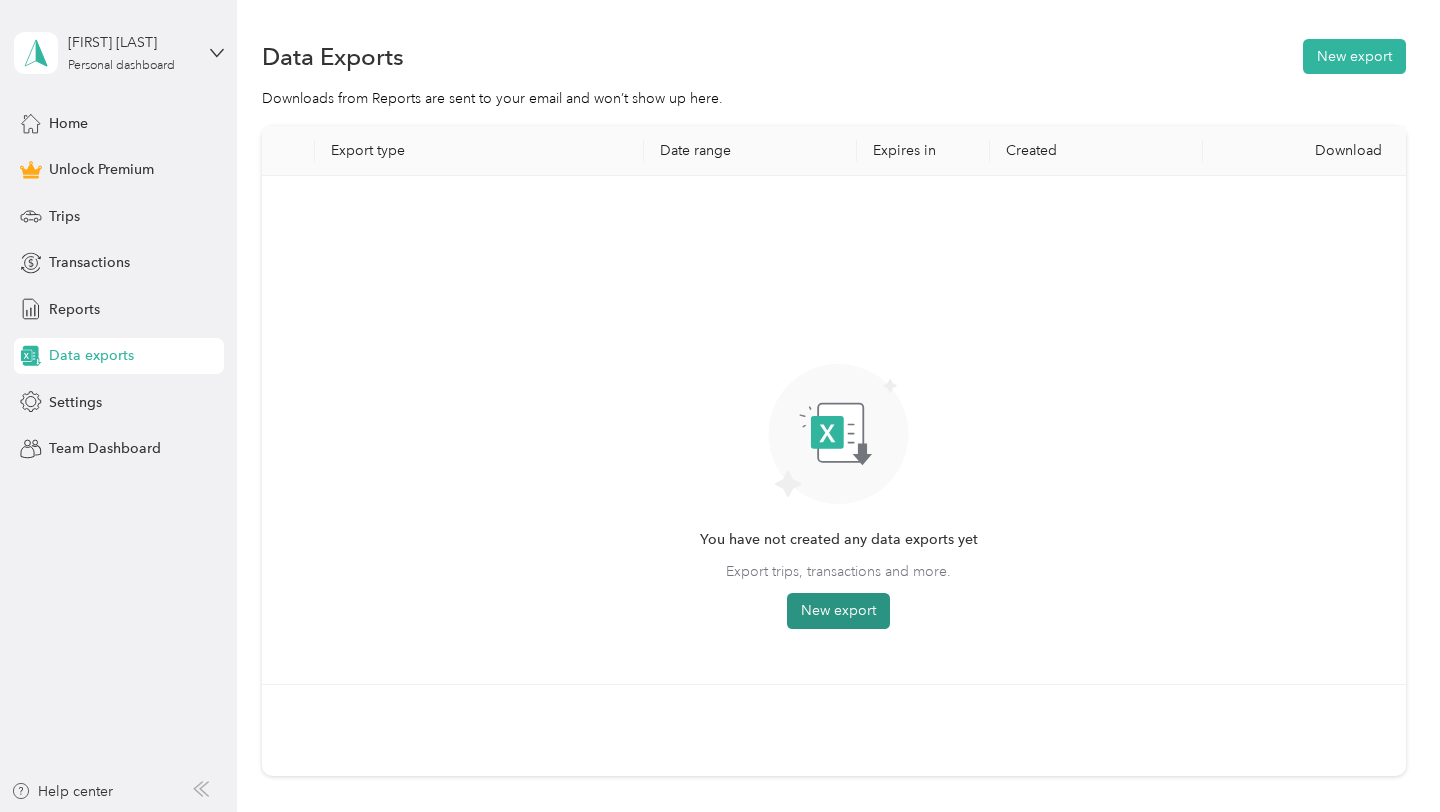 click on "New export" at bounding box center [838, 611] 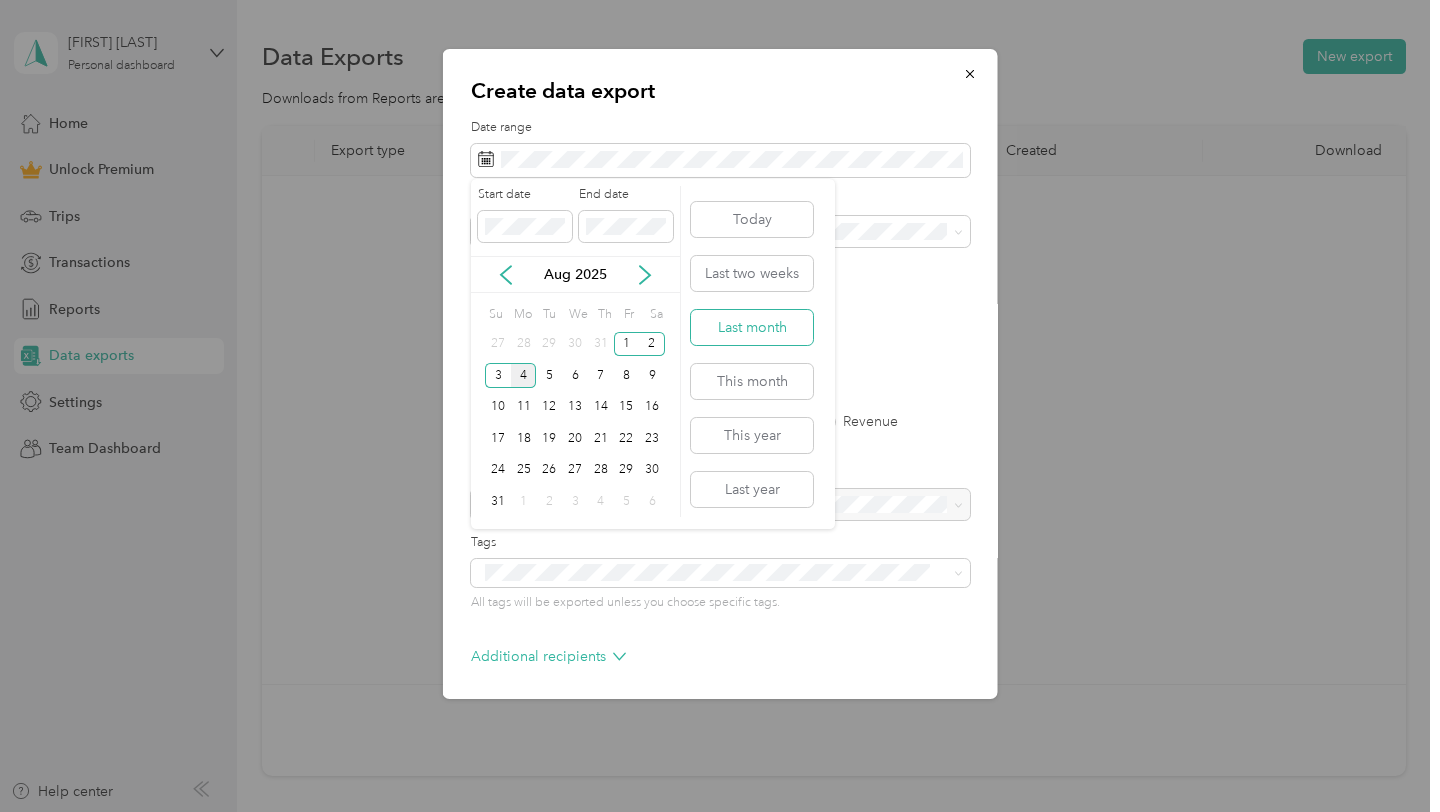 click on "Last month" at bounding box center (752, 327) 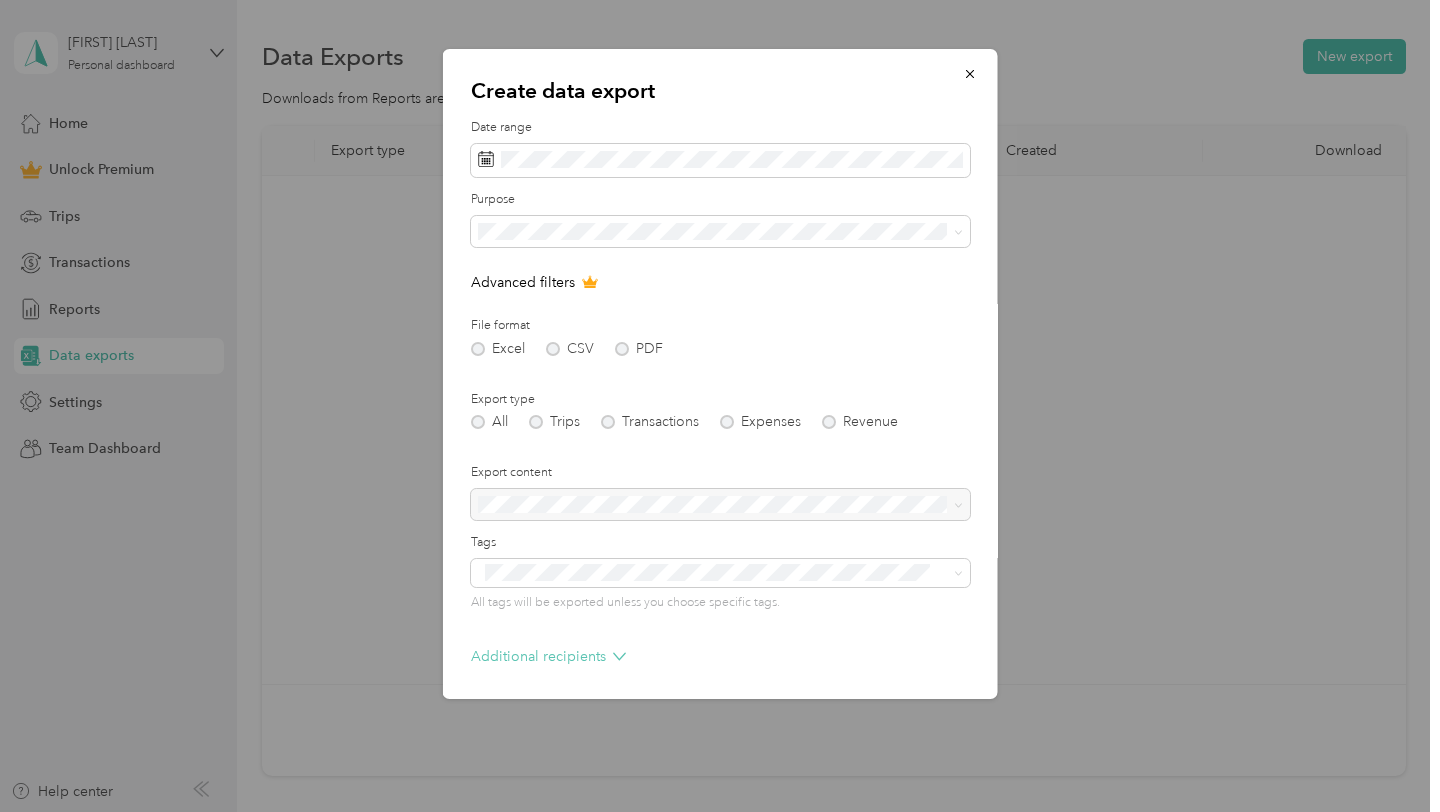 click on "Additional recipients" at bounding box center (548, 656) 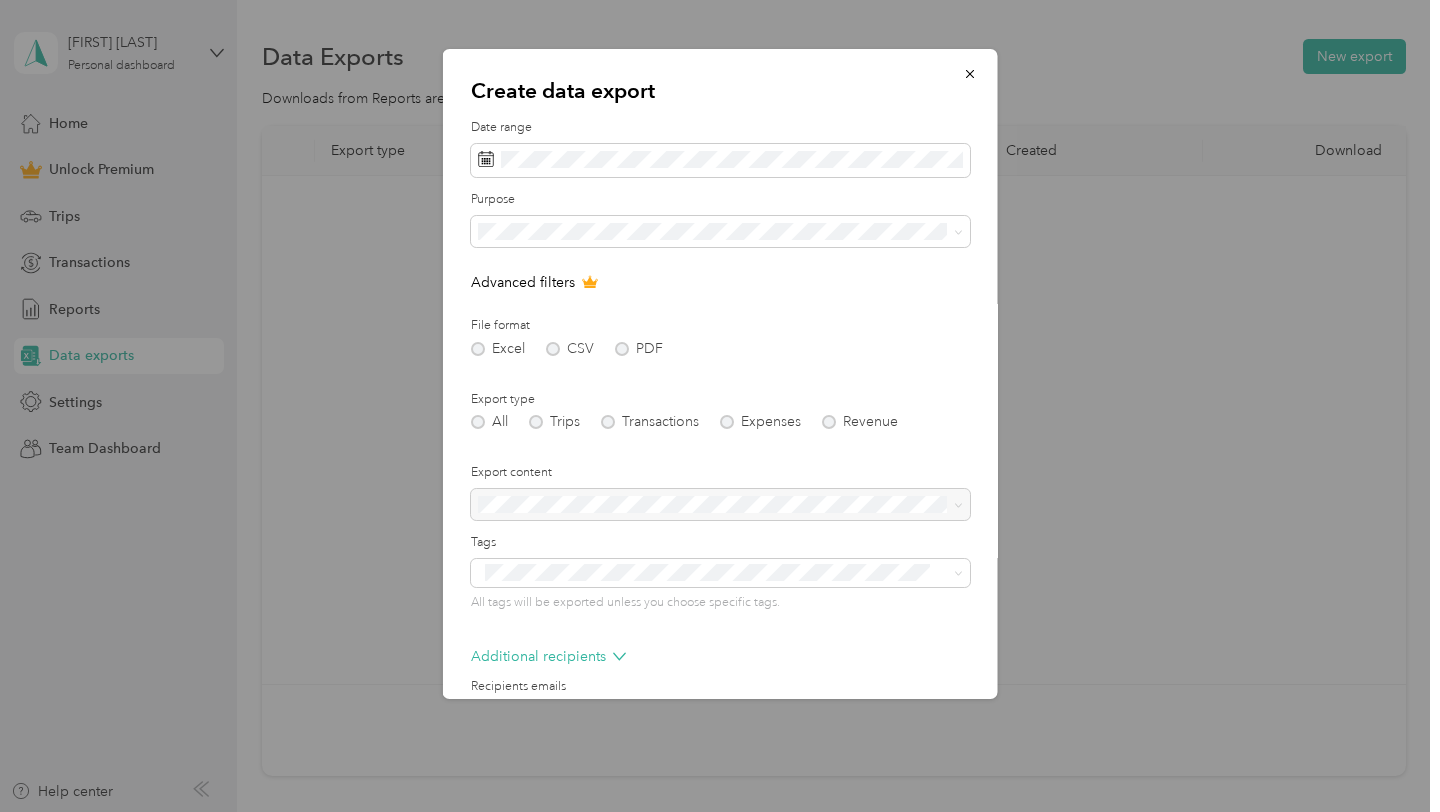 scroll, scrollTop: 158, scrollLeft: 0, axis: vertical 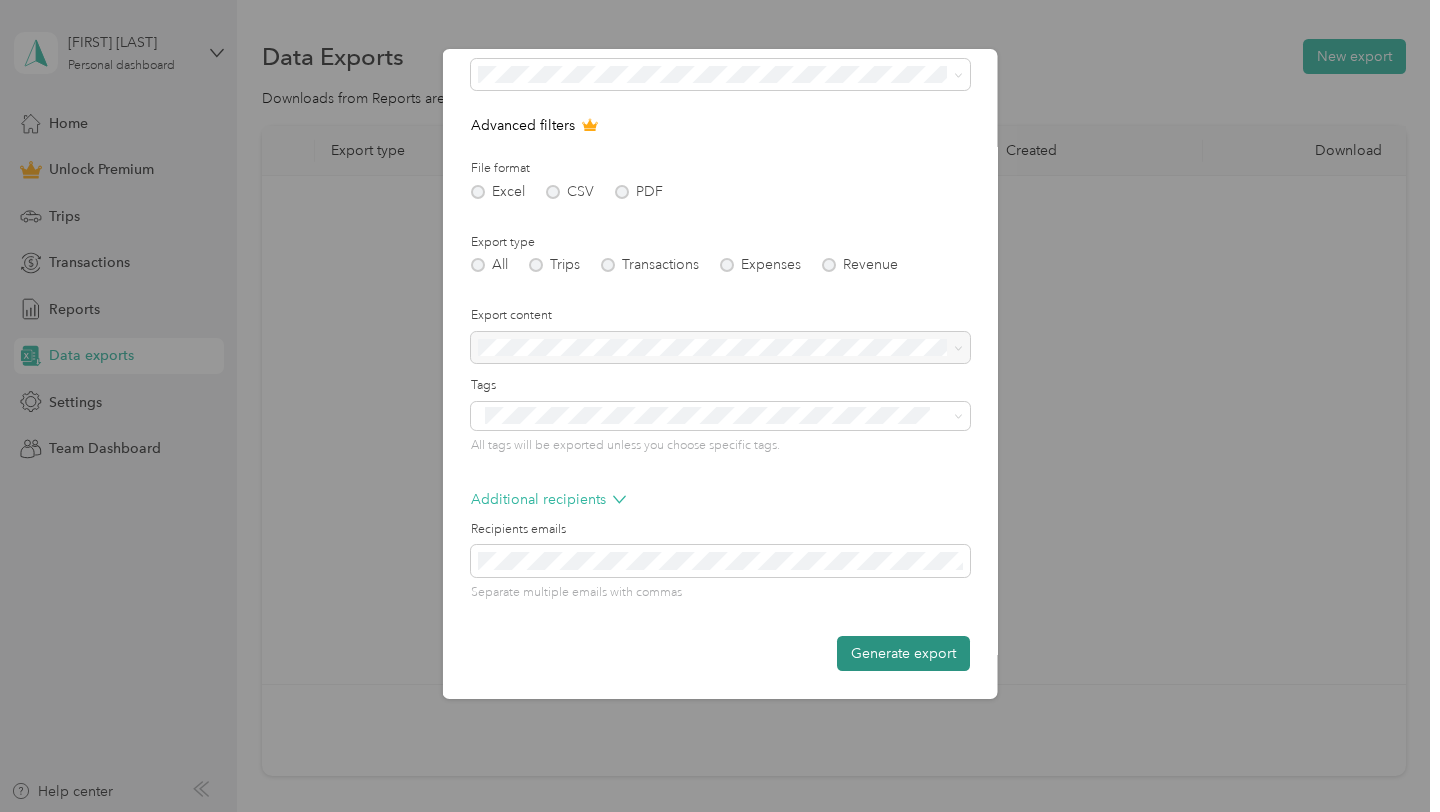 click on "Generate export" at bounding box center [903, 653] 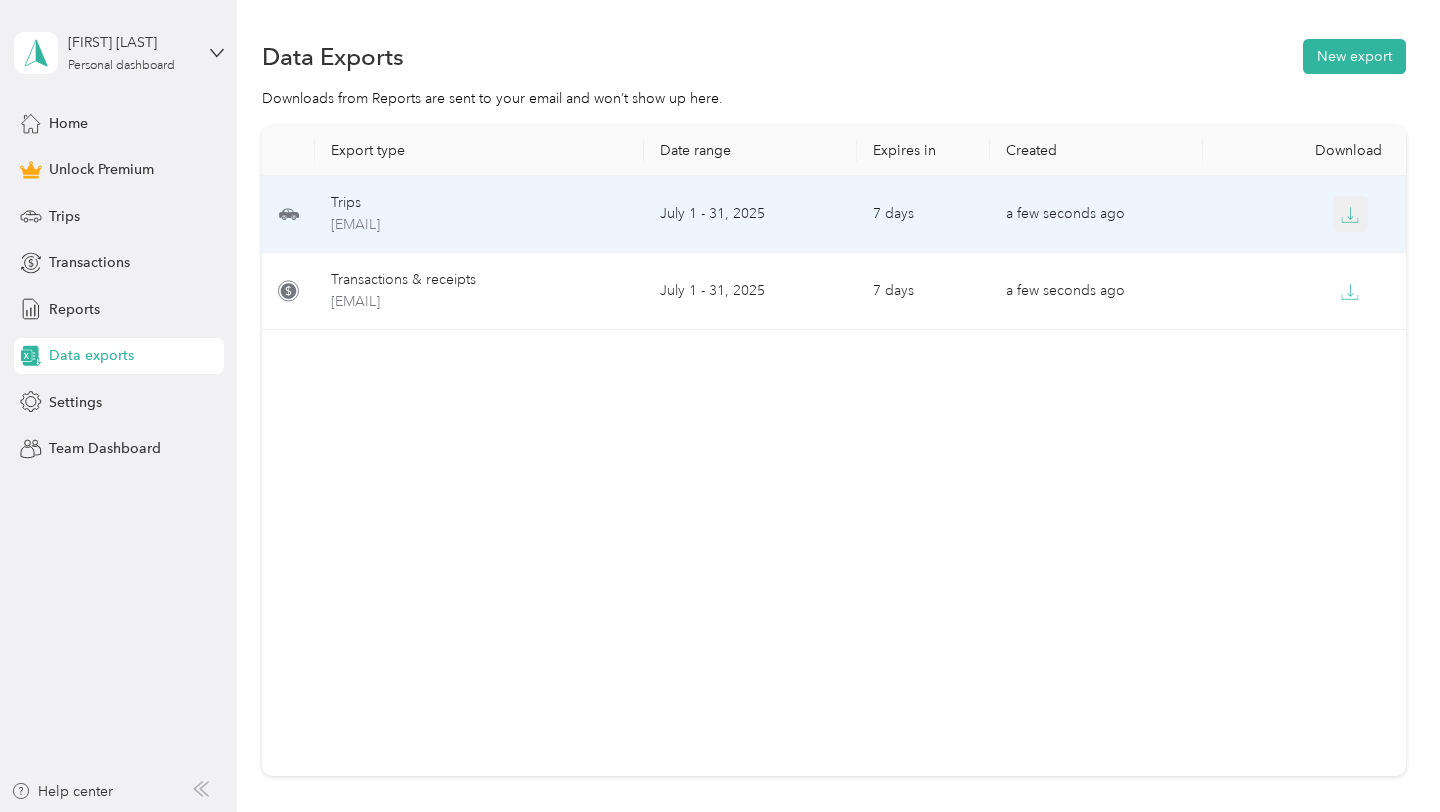 click 